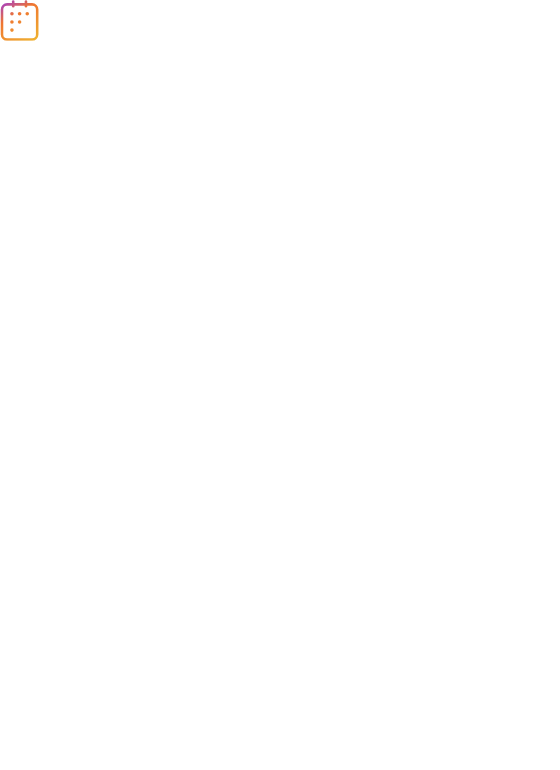scroll, scrollTop: 0, scrollLeft: 0, axis: both 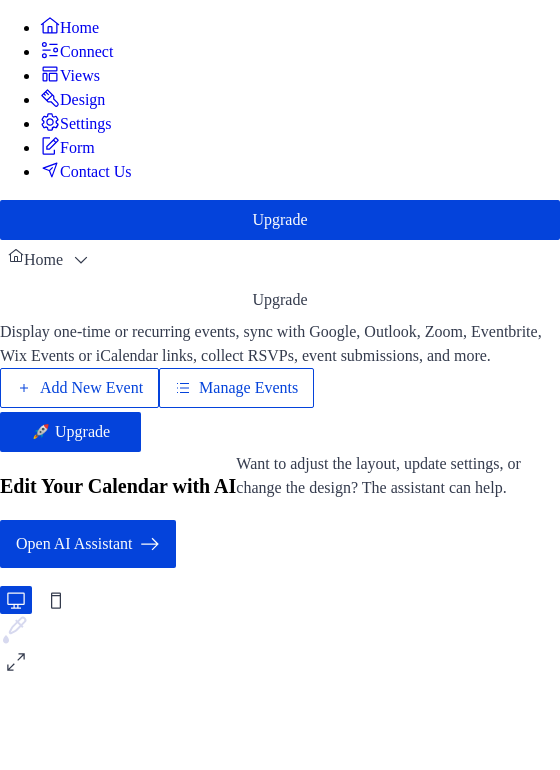click on "Add New Event" at bounding box center [91, 388] 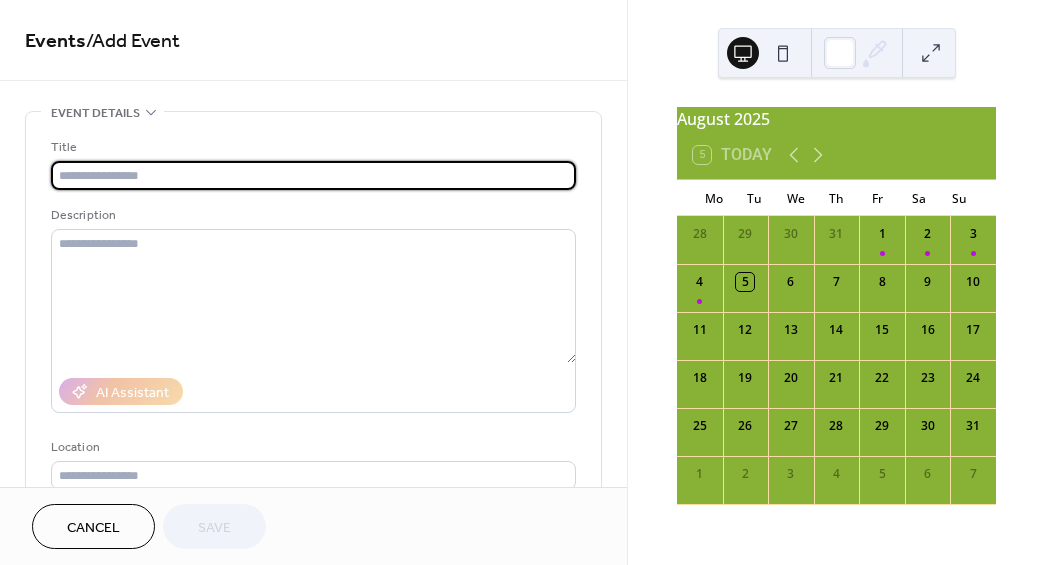 scroll, scrollTop: 0, scrollLeft: 0, axis: both 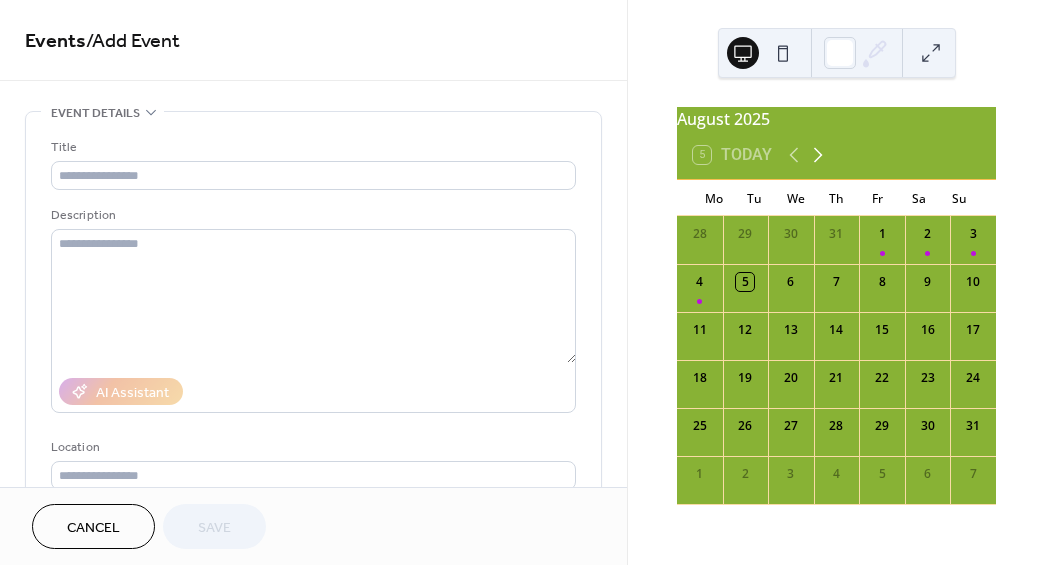 click 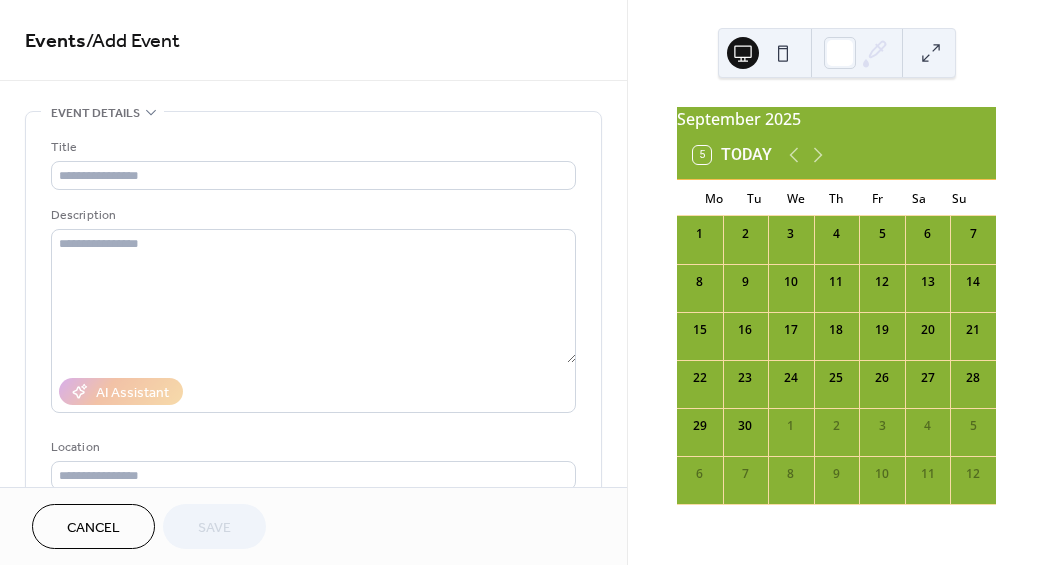 click on "5" at bounding box center [882, 240] 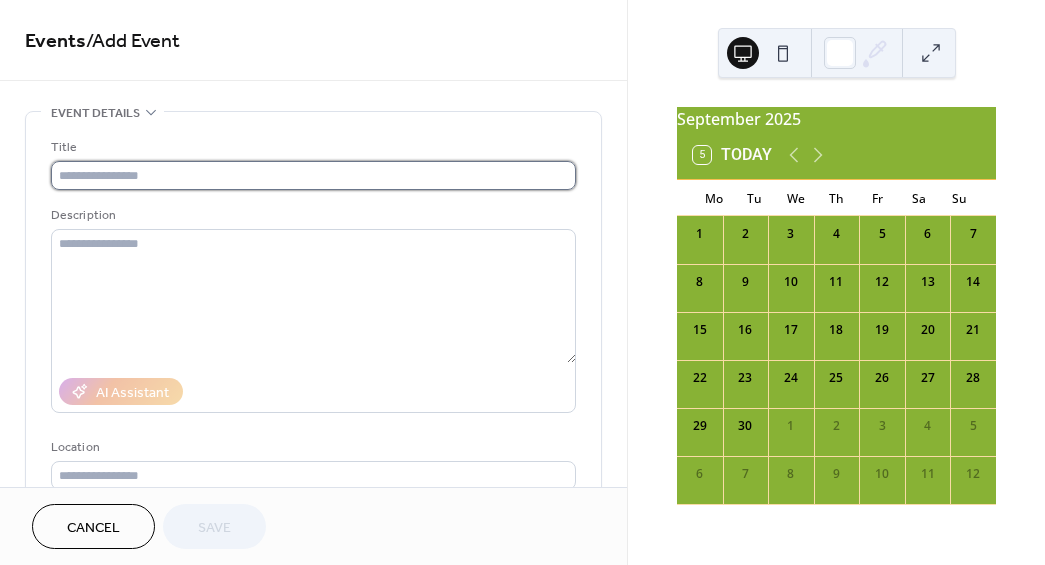 click at bounding box center (313, 175) 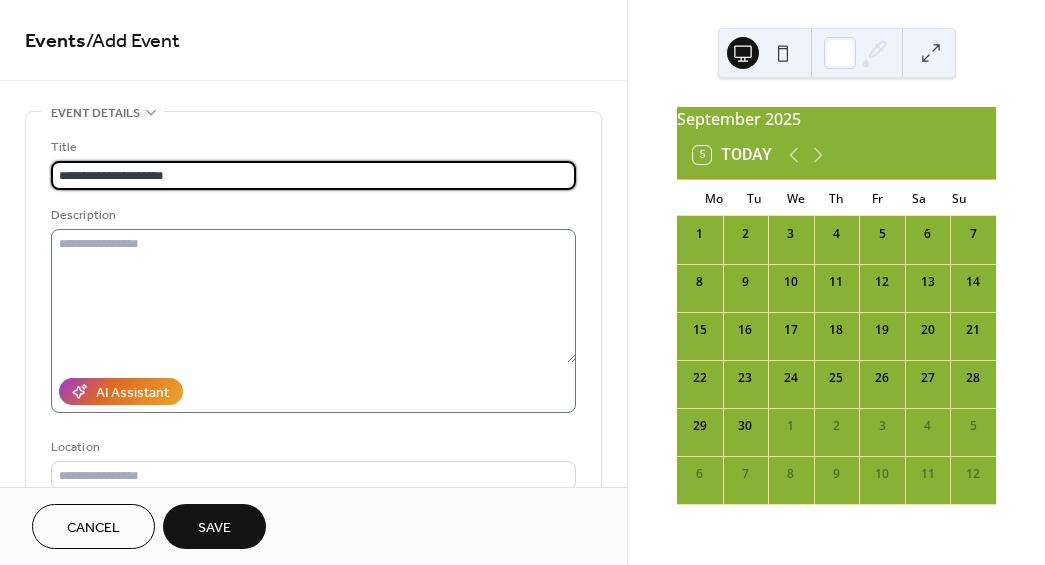 type on "**********" 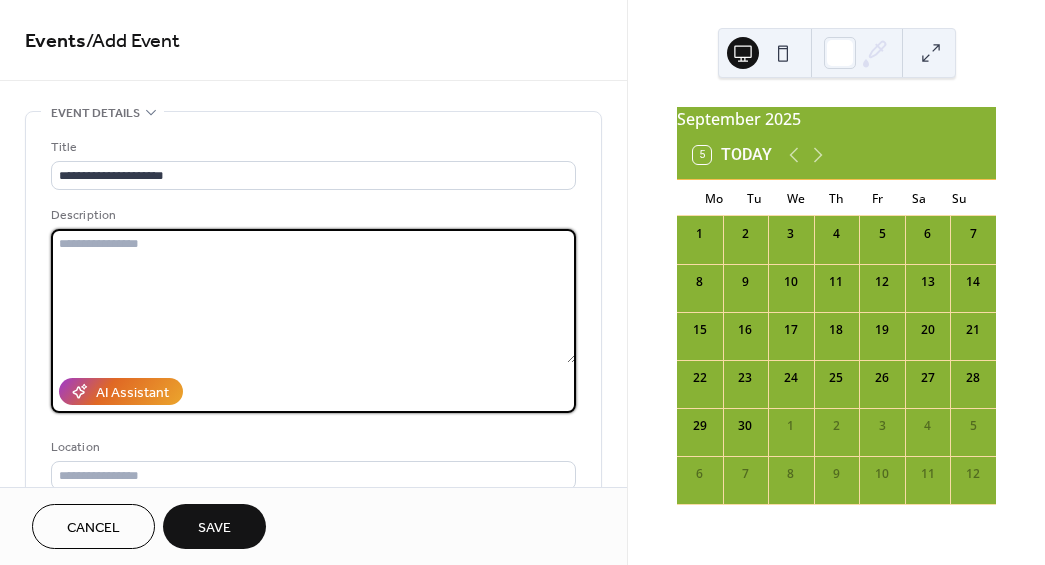 paste on "**********" 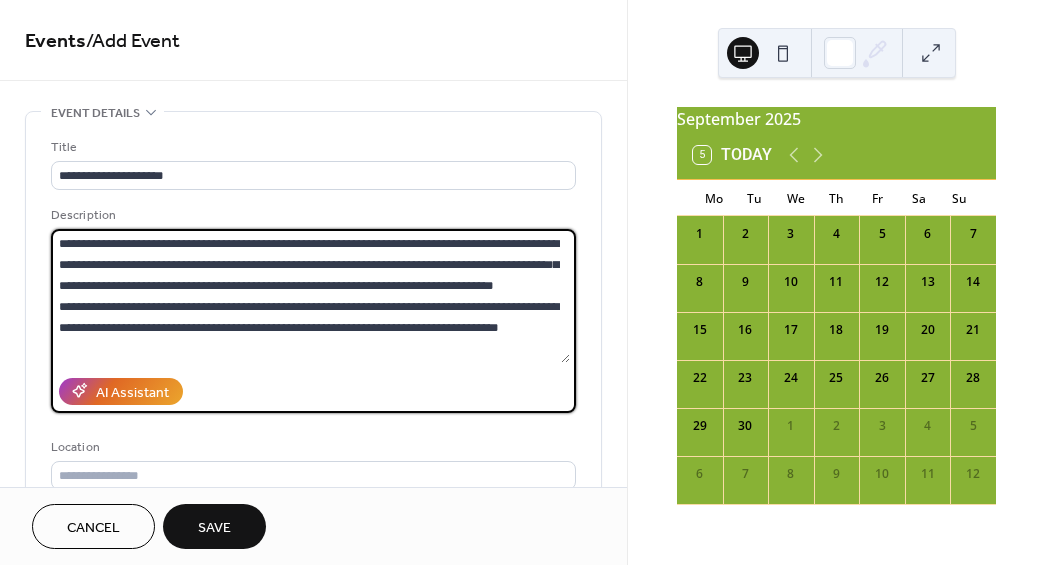 scroll, scrollTop: 0, scrollLeft: 0, axis: both 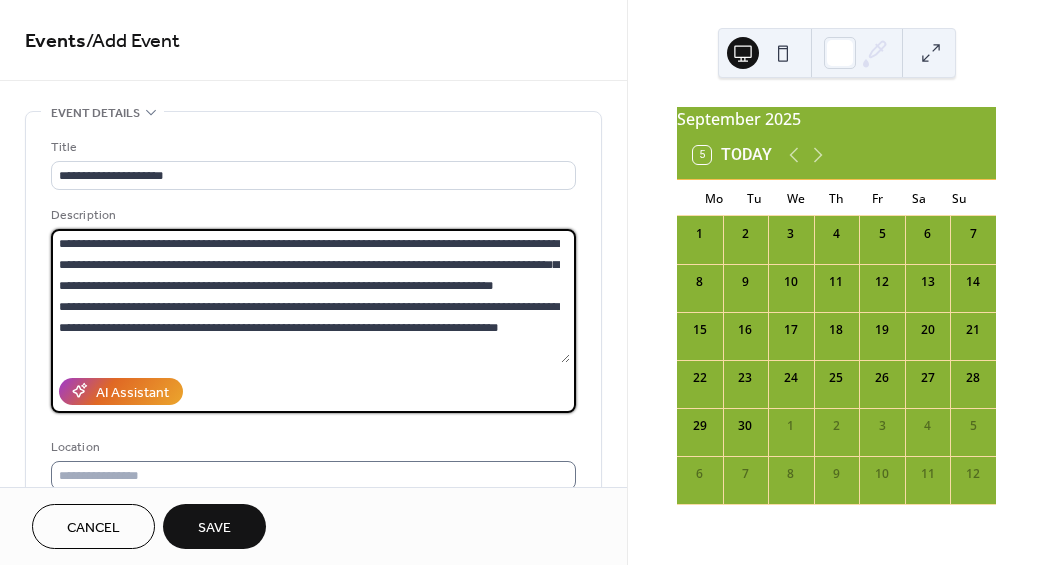 type on "**********" 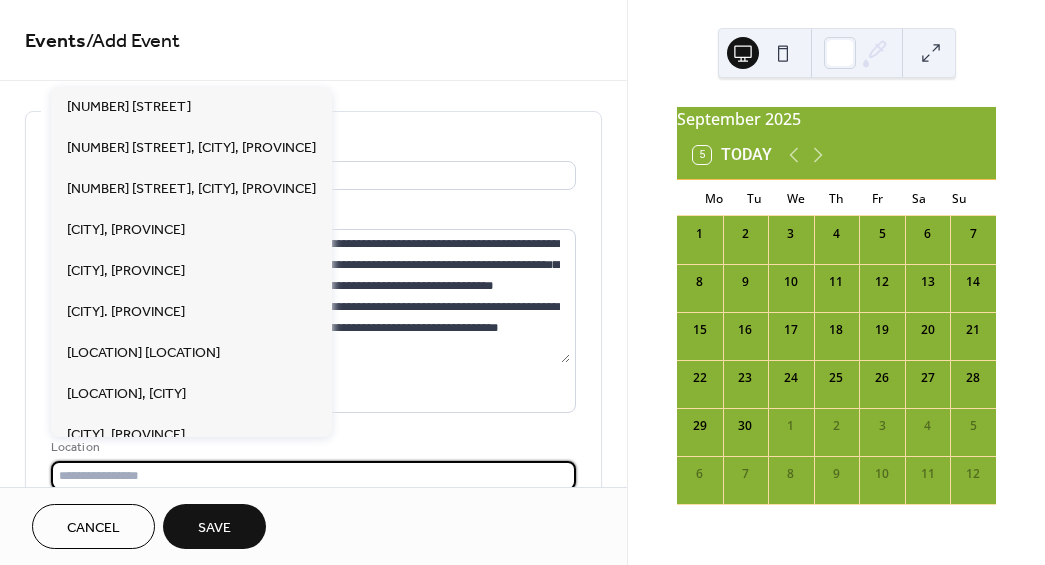 click at bounding box center [313, 475] 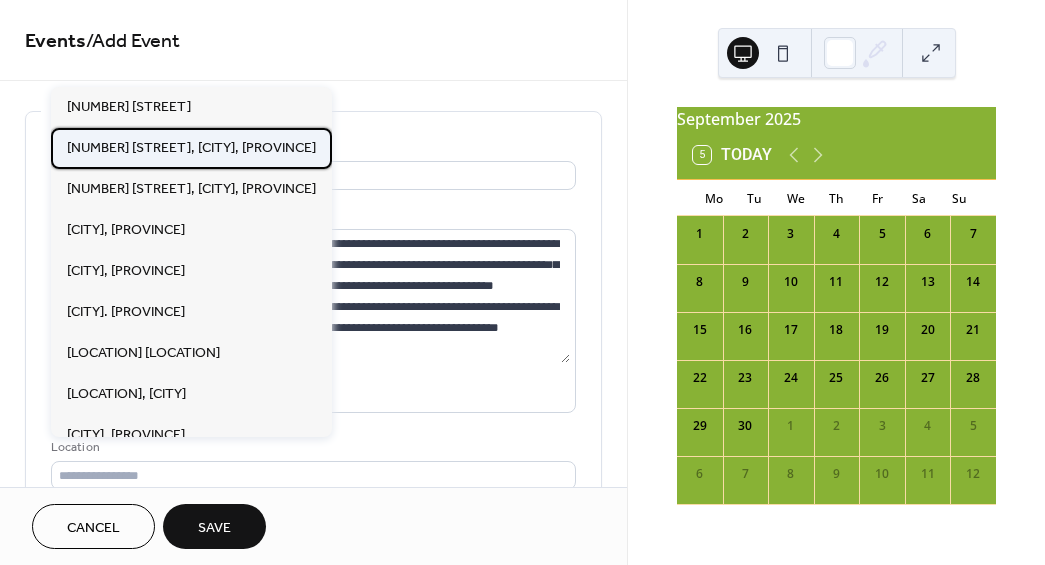 click on "[NUMBER] [STREET], [CITY], [STATE]" at bounding box center [191, 148] 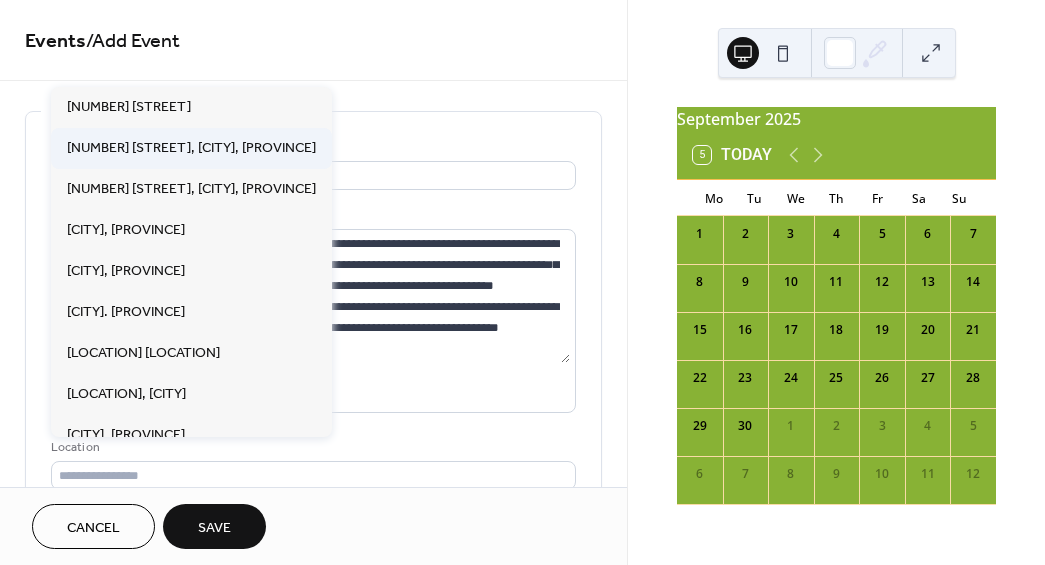 type on "**********" 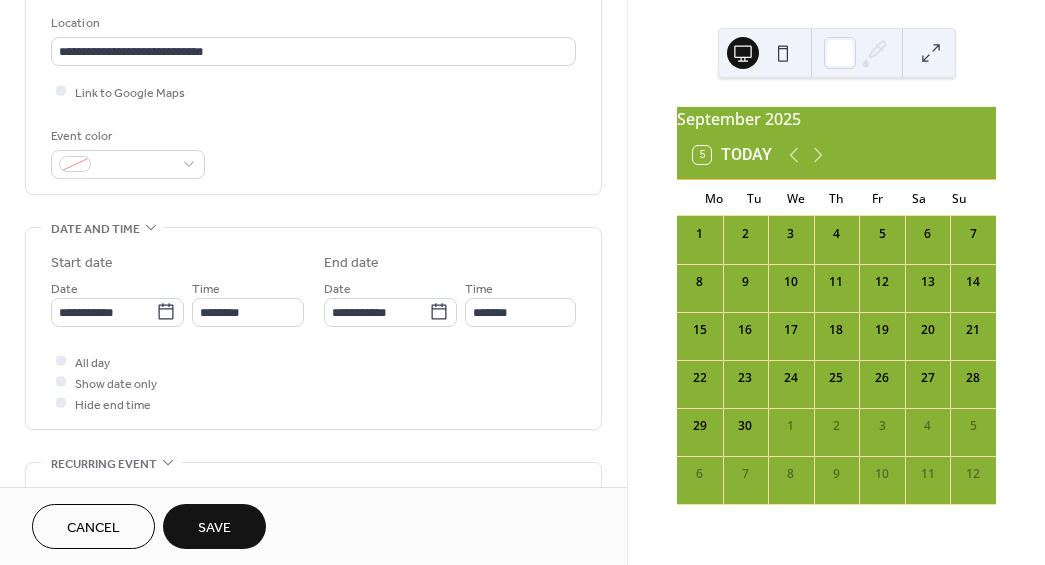 scroll, scrollTop: 478, scrollLeft: 0, axis: vertical 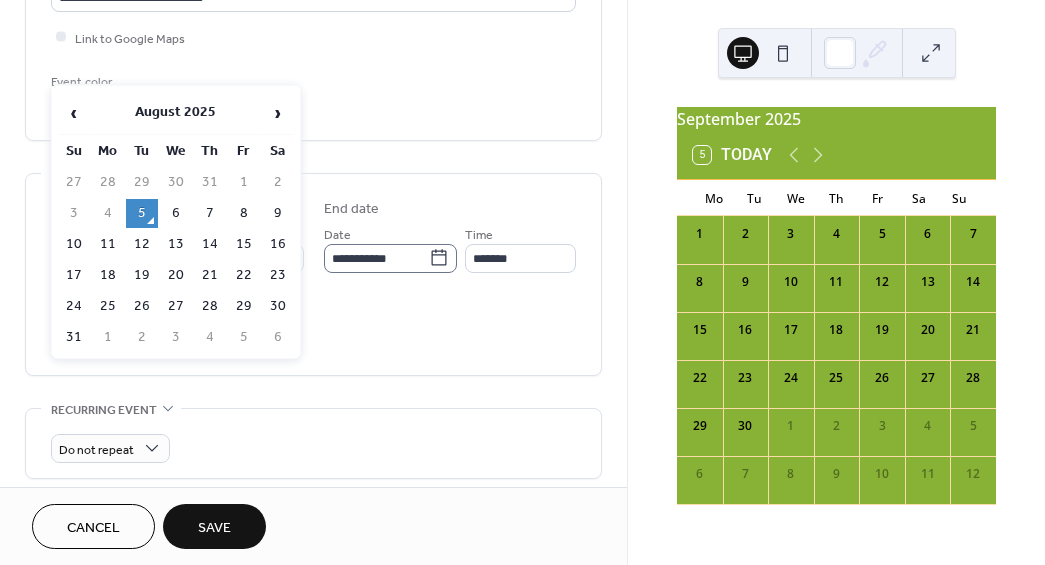 click 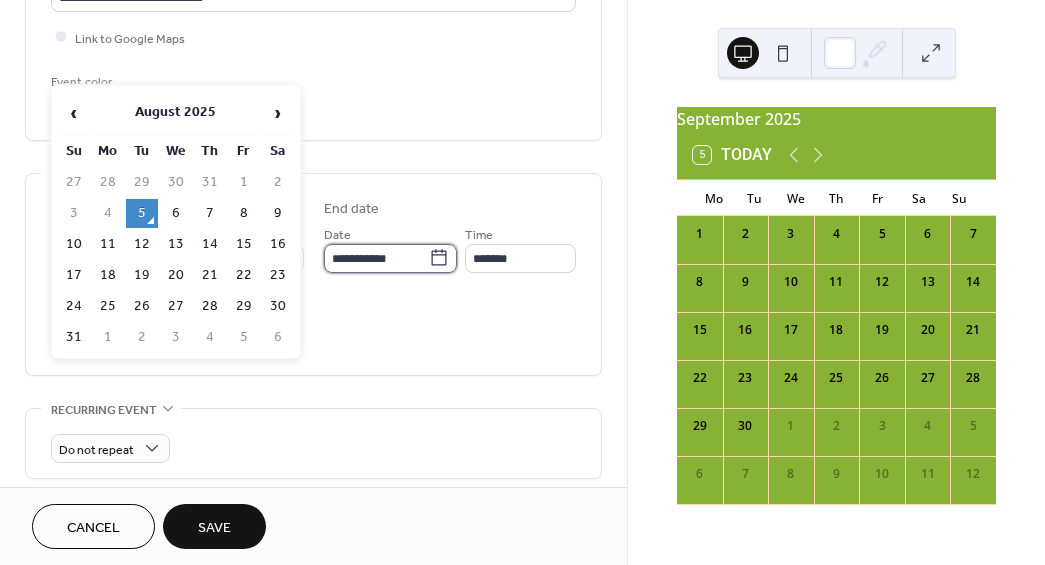 click on "**********" at bounding box center (376, 258) 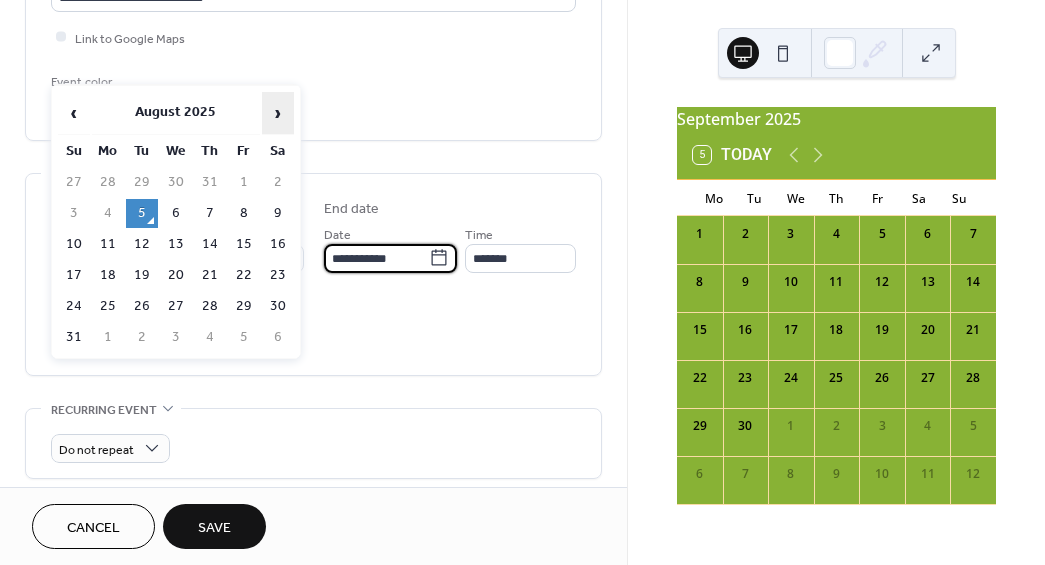 click on "›" at bounding box center (278, 113) 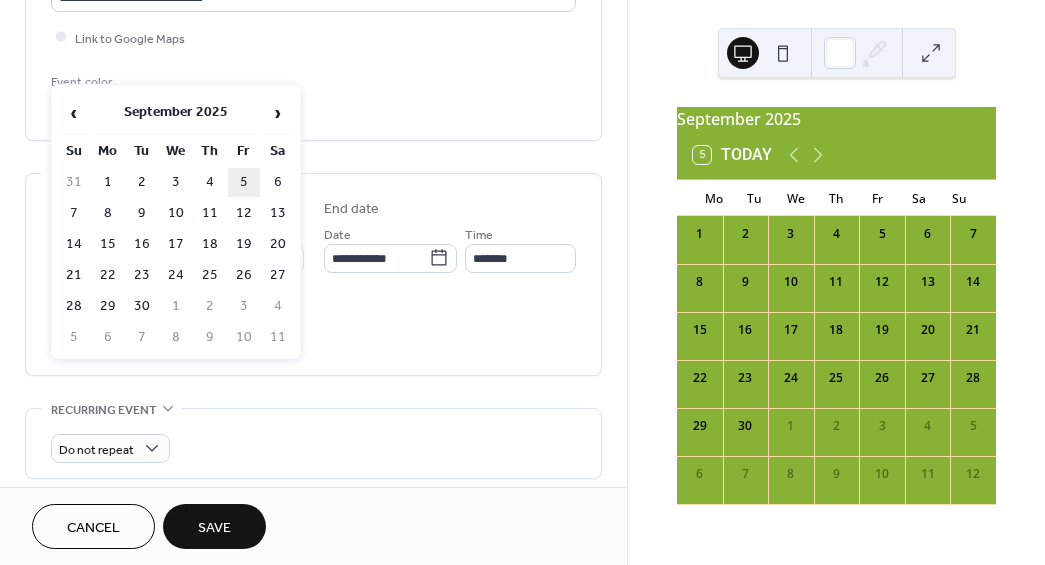click on "5" at bounding box center (244, 182) 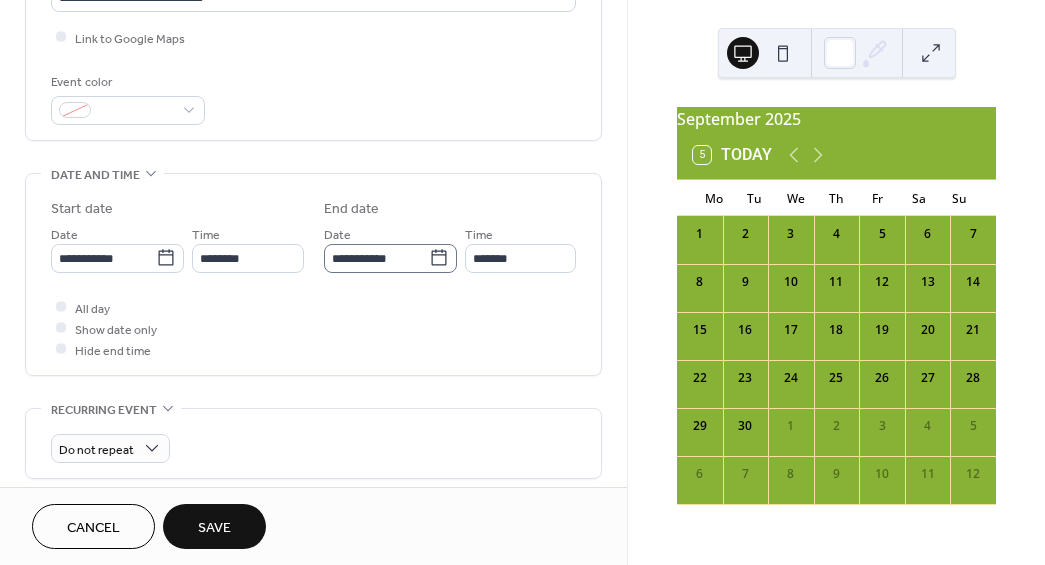 click 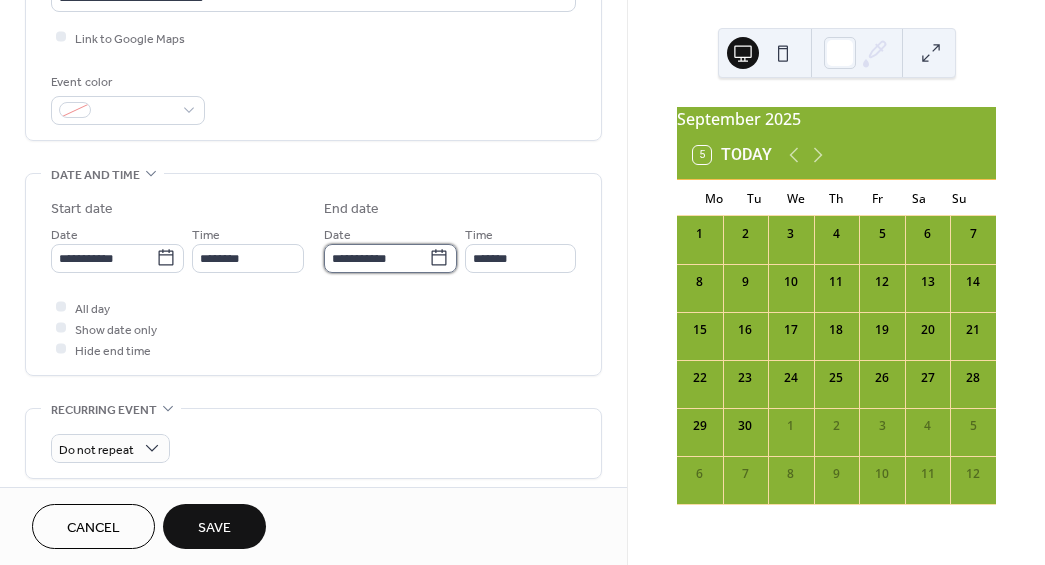 click on "**********" at bounding box center [376, 258] 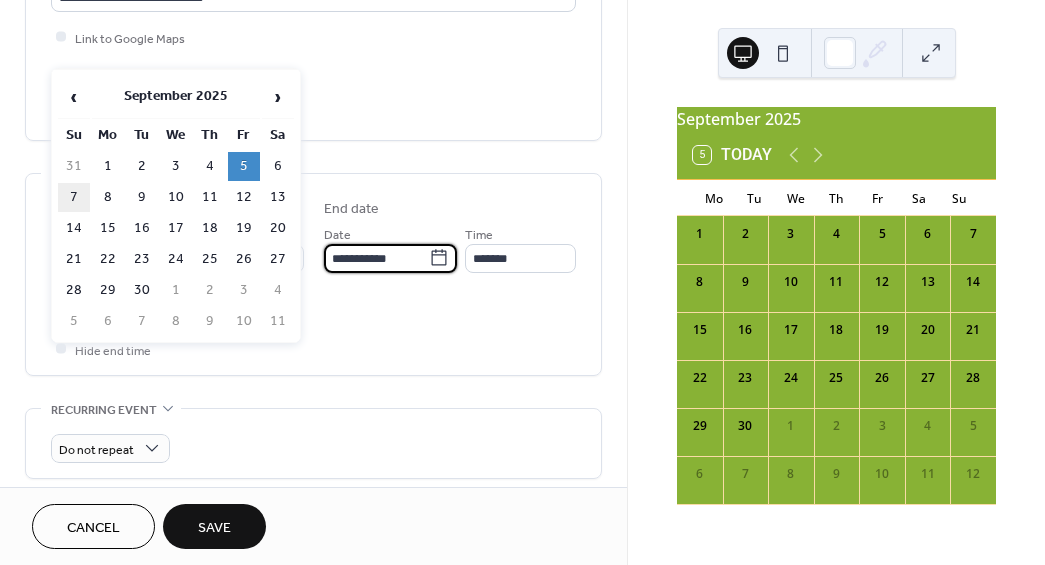 click on "7" at bounding box center (74, 197) 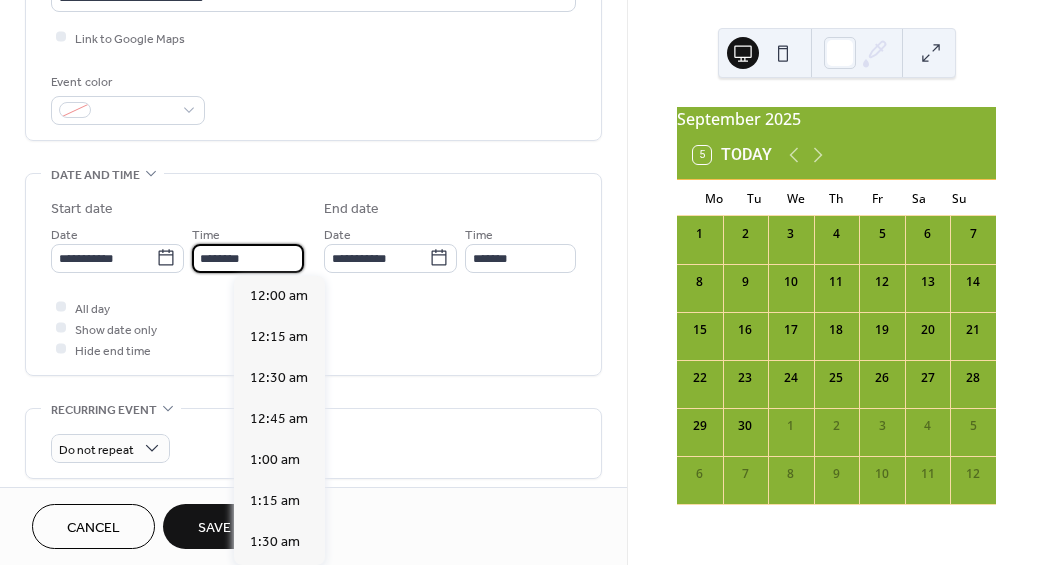 click on "********" at bounding box center [247, 258] 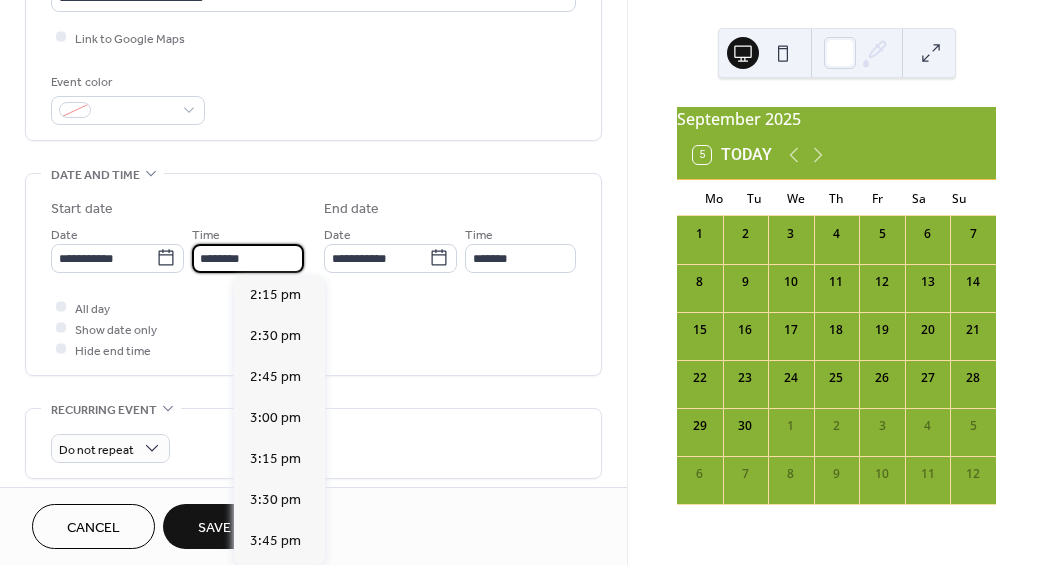 scroll, scrollTop: 2361, scrollLeft: 0, axis: vertical 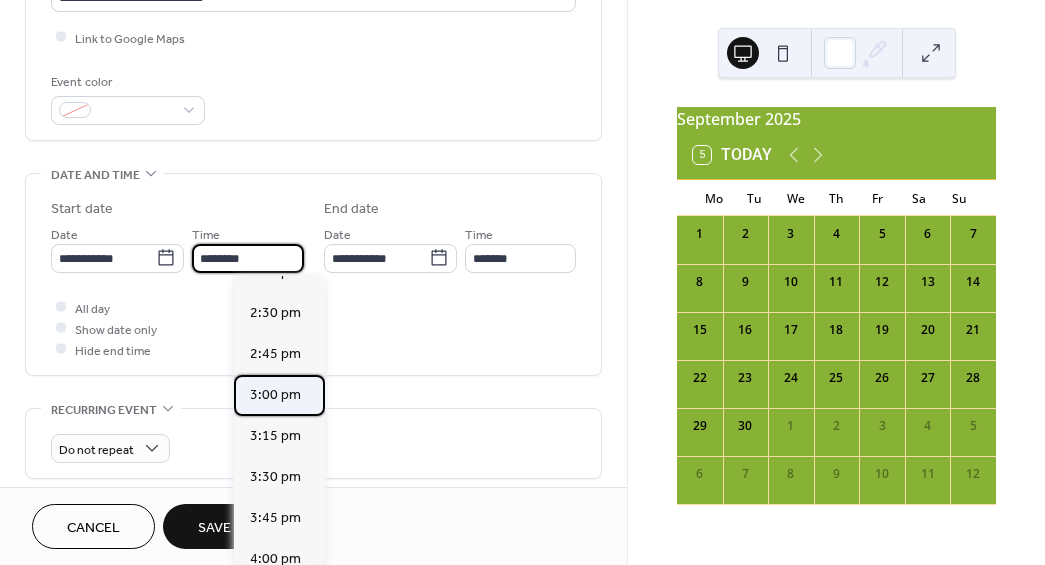 click on "3:00 pm" at bounding box center [275, 394] 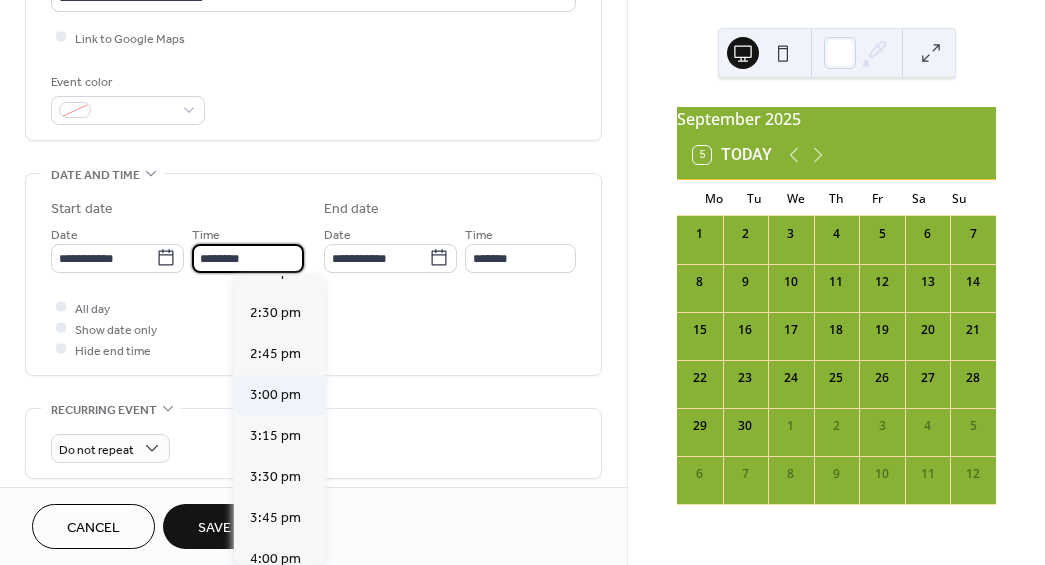 type on "*******" 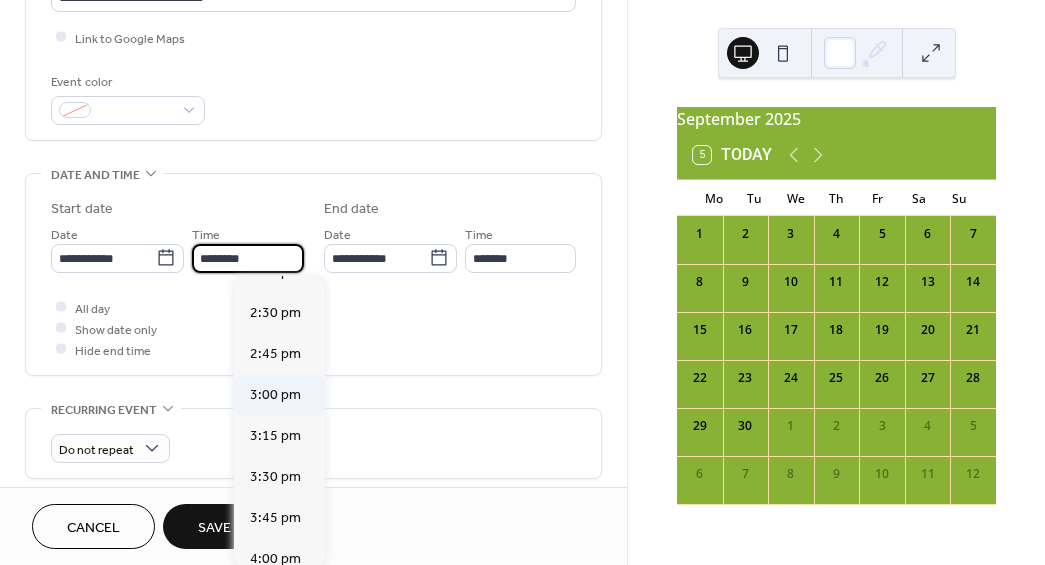 type on "*******" 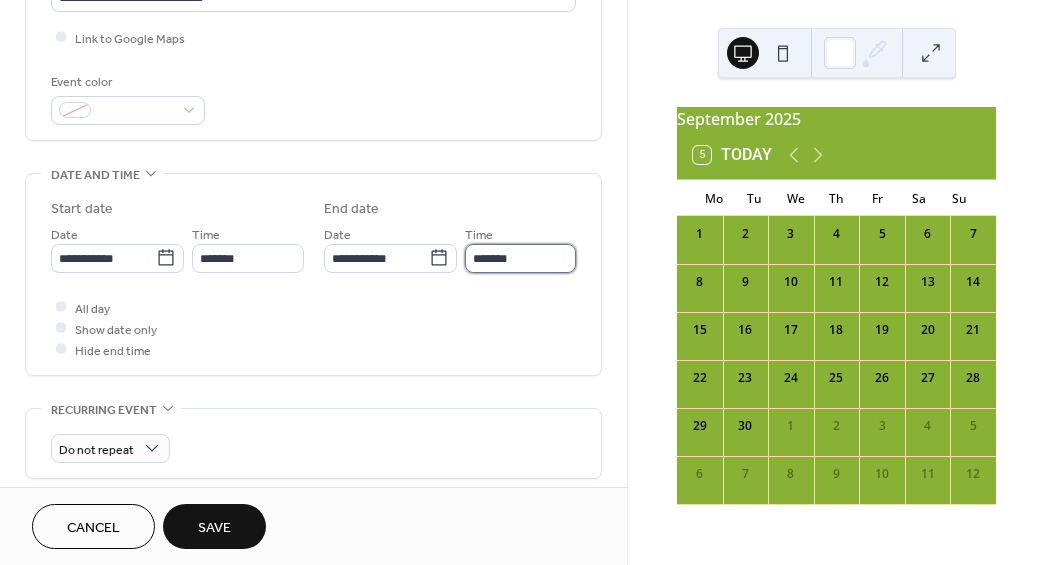click on "*******" at bounding box center (520, 258) 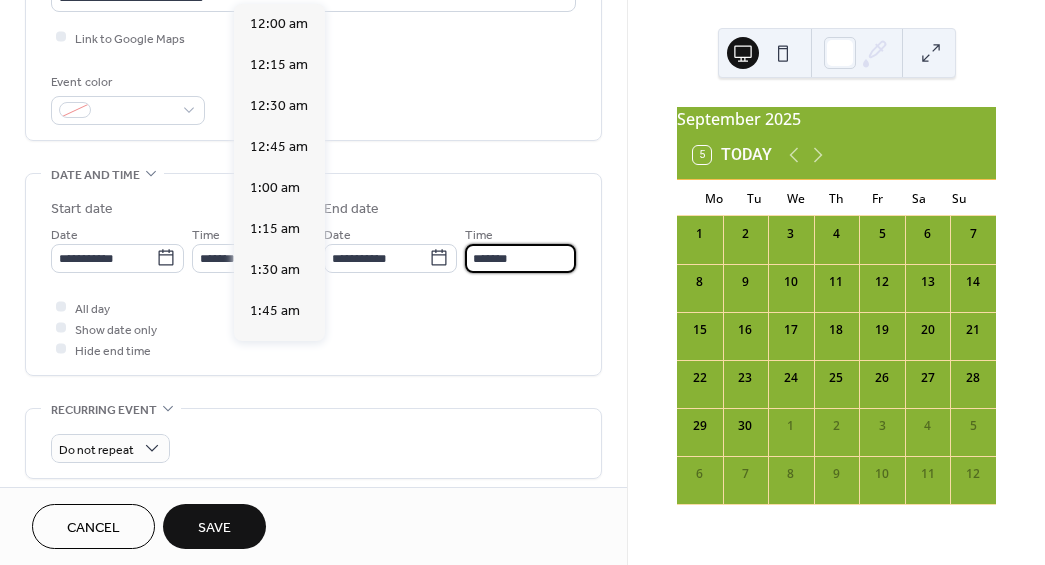 scroll, scrollTop: 2585, scrollLeft: 0, axis: vertical 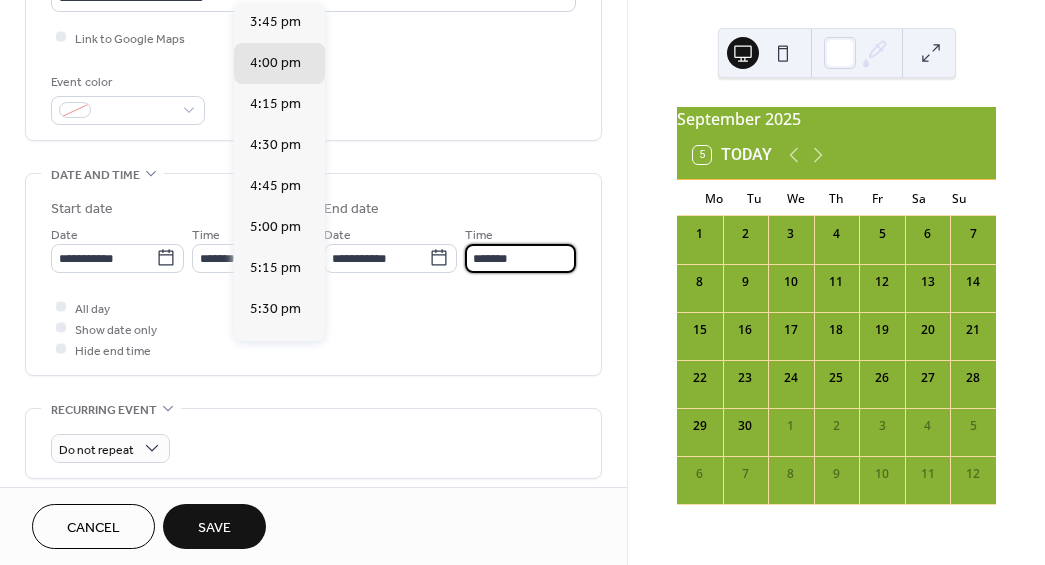 click on "All day Show date only Hide end time" at bounding box center (313, 328) 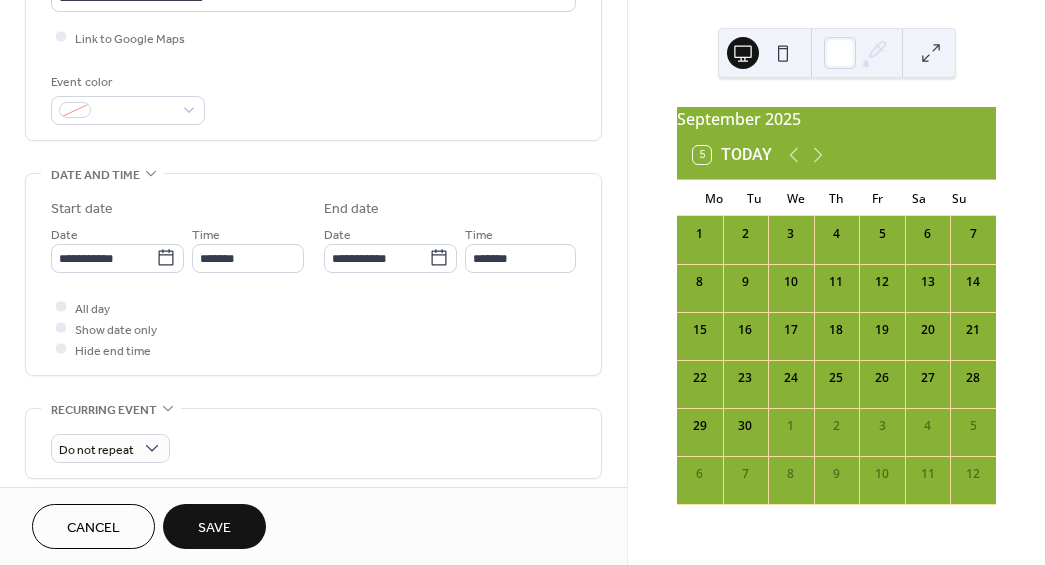 click on "Save" at bounding box center (214, 528) 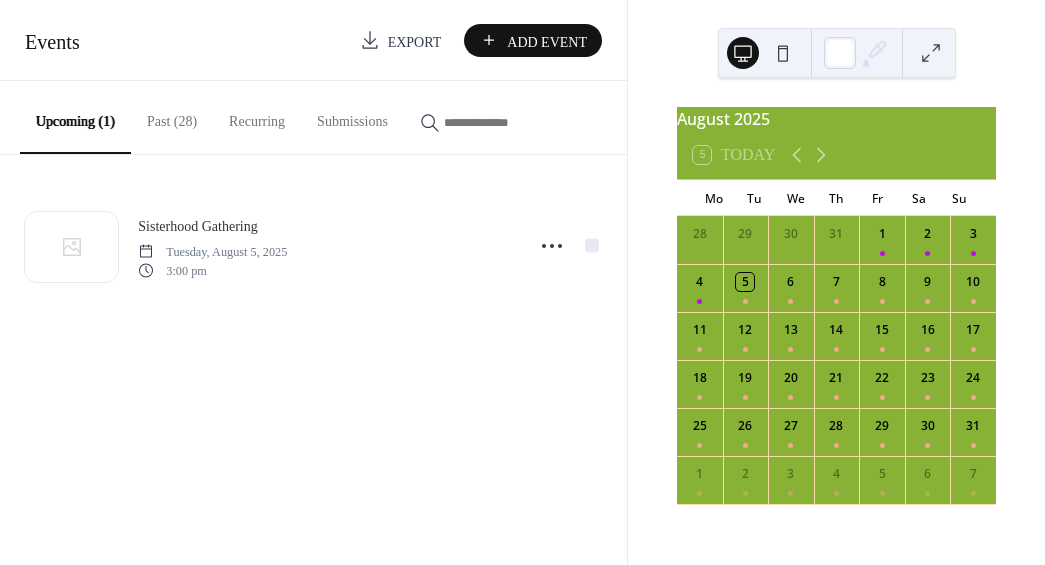 scroll, scrollTop: 0, scrollLeft: 0, axis: both 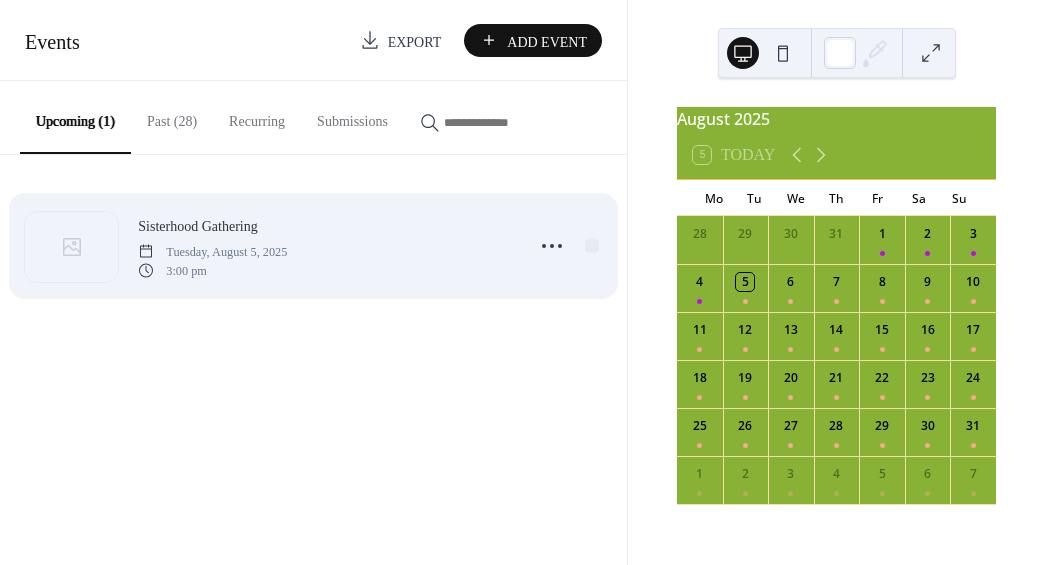 click on "3:00 pm" at bounding box center [212, 270] 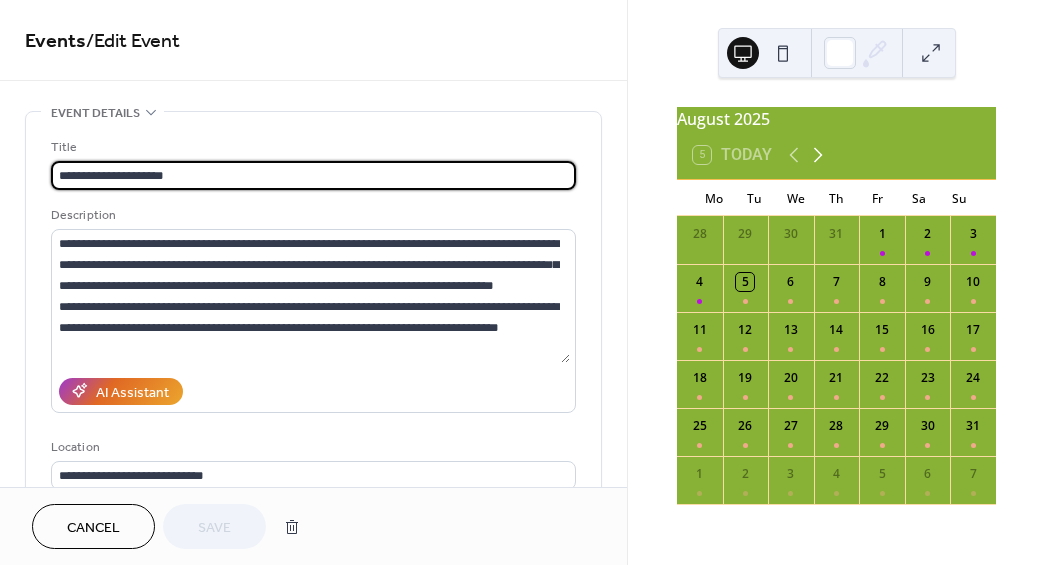 click 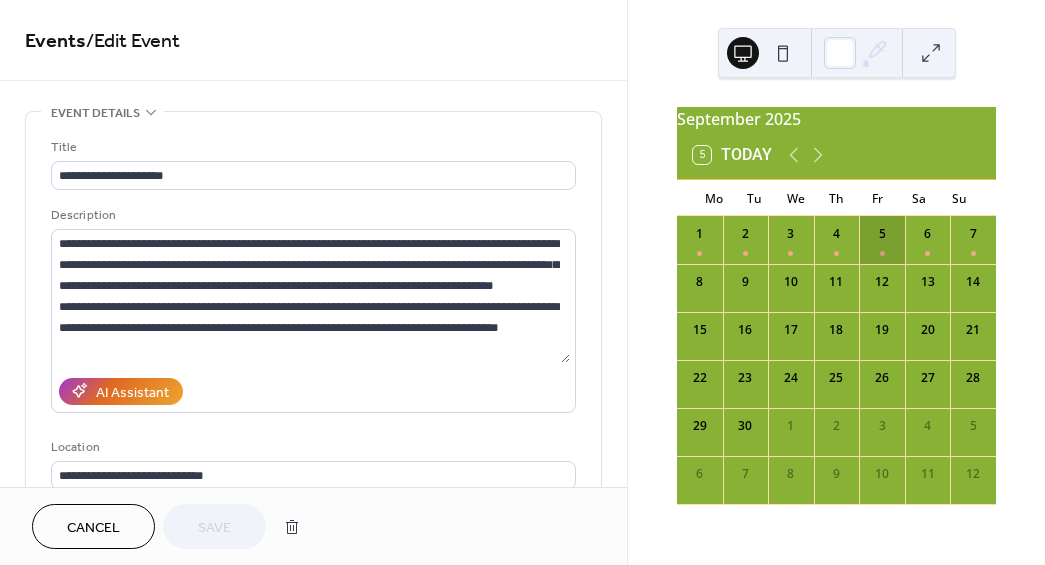 click on "5" at bounding box center (882, 240) 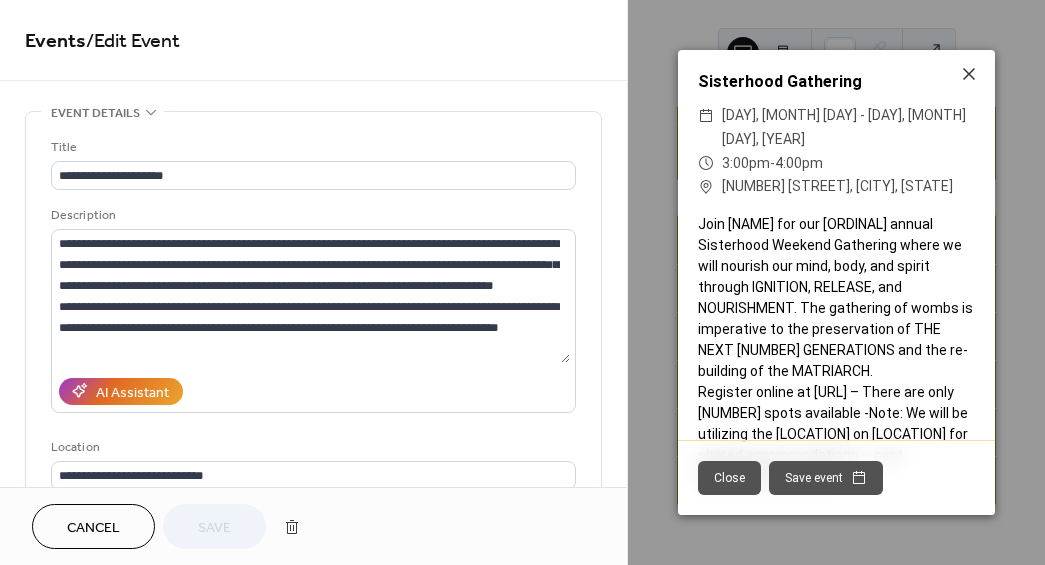 click on "Close" at bounding box center [729, 478] 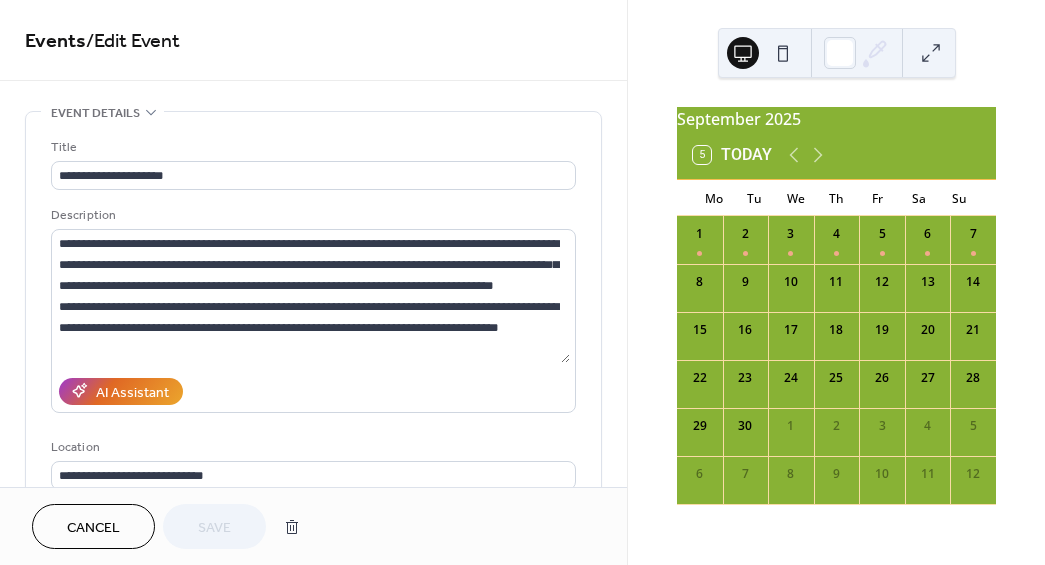click on "**********" at bounding box center [313, 720] 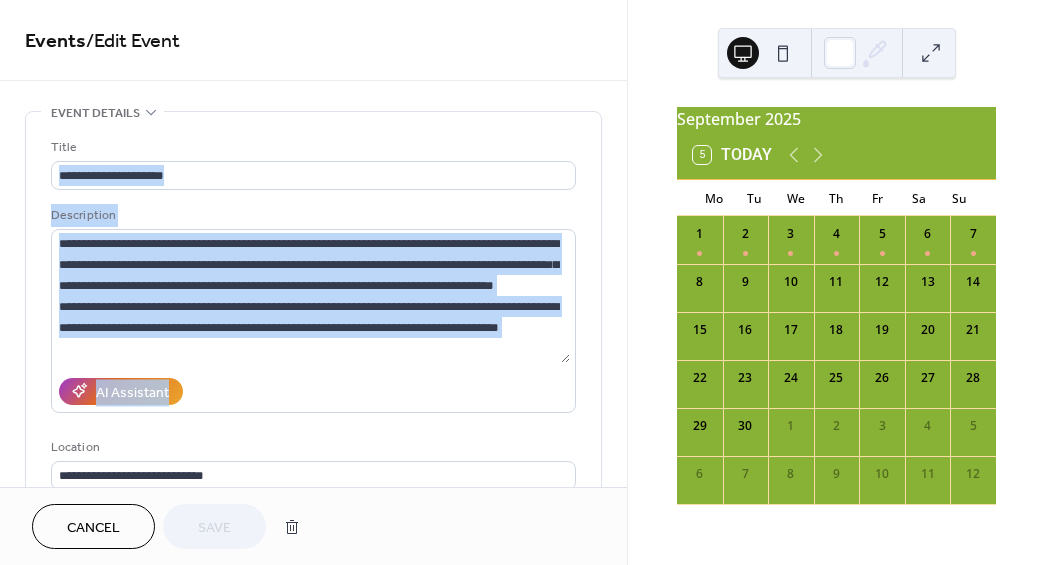 drag, startPoint x: 617, startPoint y: 114, endPoint x: 620, endPoint y: 230, distance: 116.03879 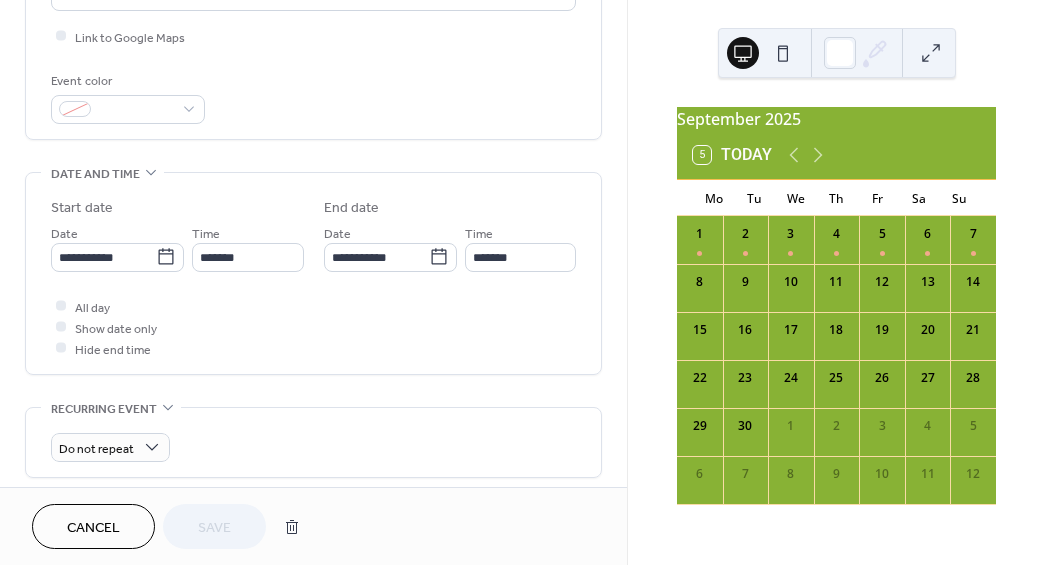 scroll, scrollTop: 478, scrollLeft: 0, axis: vertical 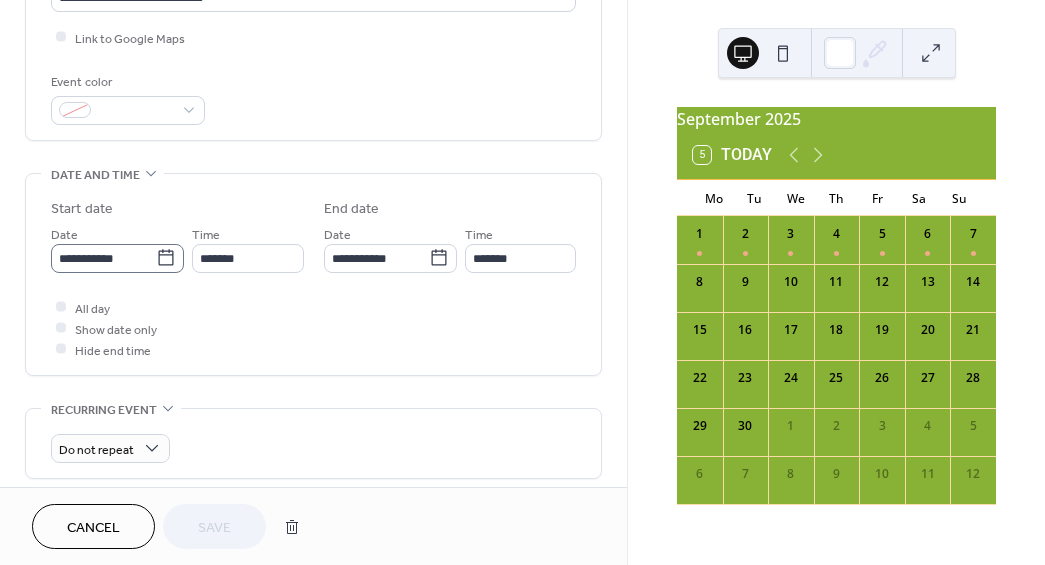 click 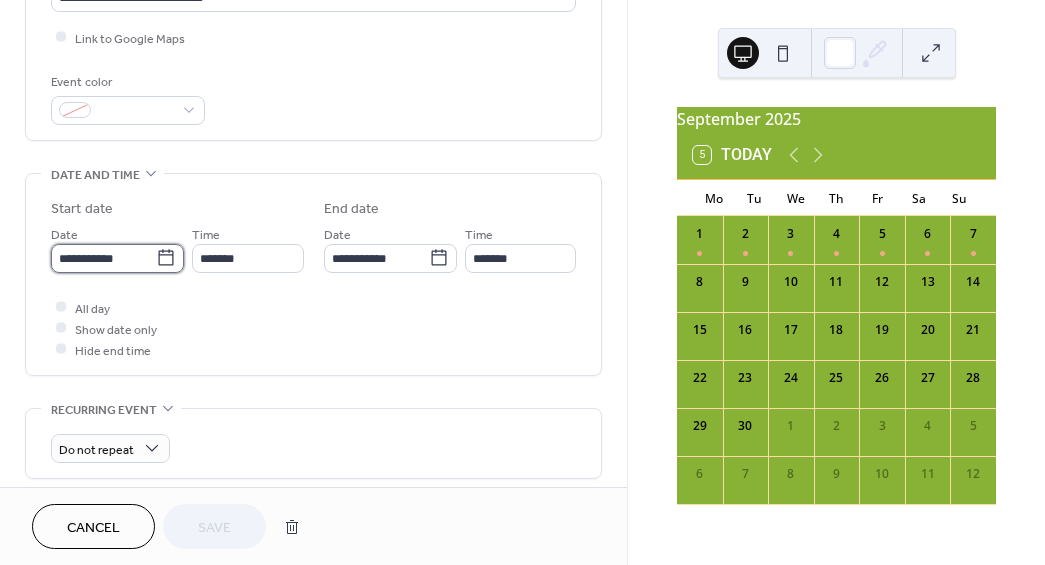 click on "**********" at bounding box center (103, 258) 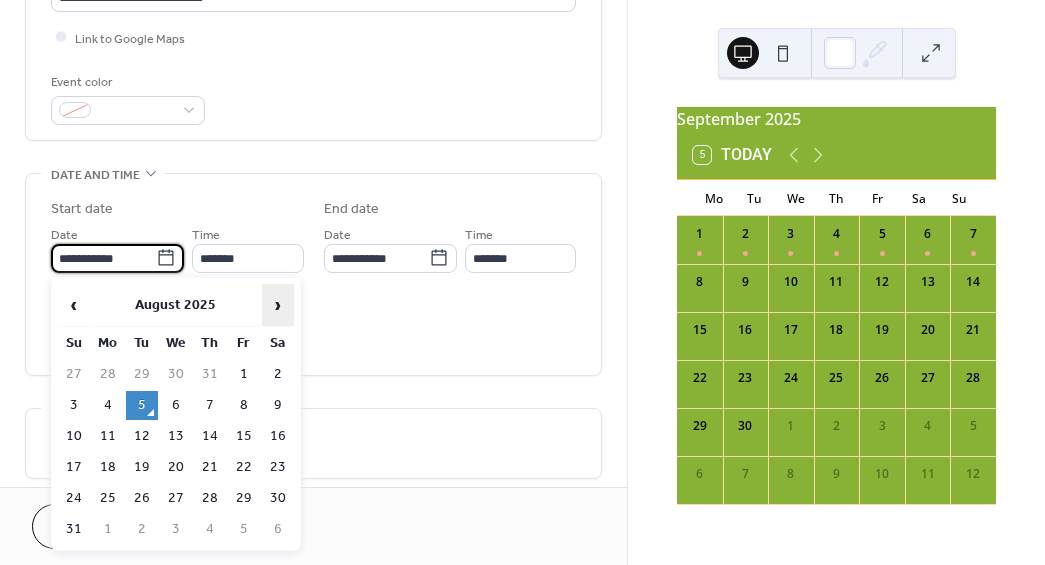 click on "›" at bounding box center (278, 305) 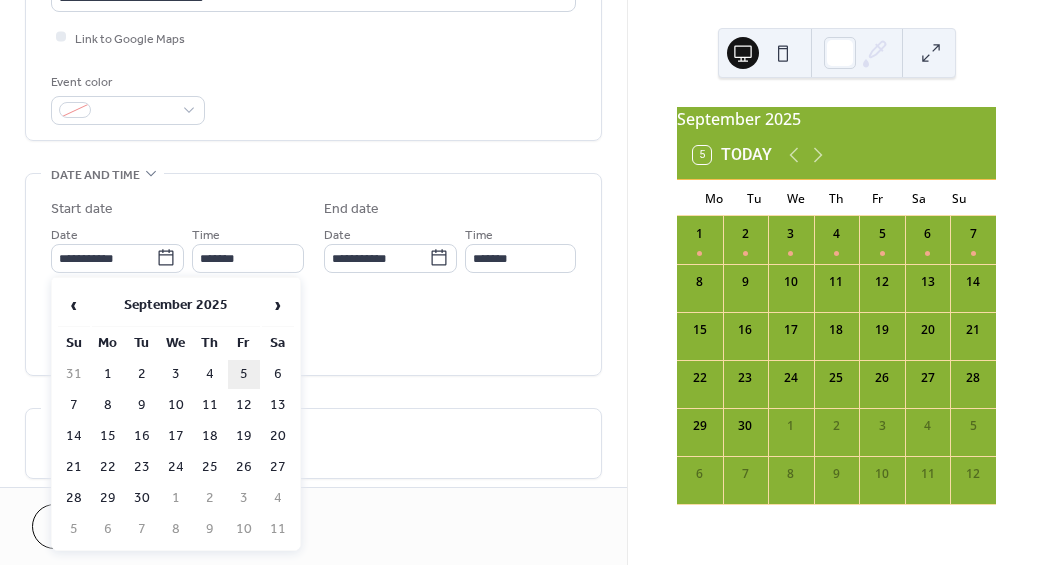 click on "5" at bounding box center [244, 374] 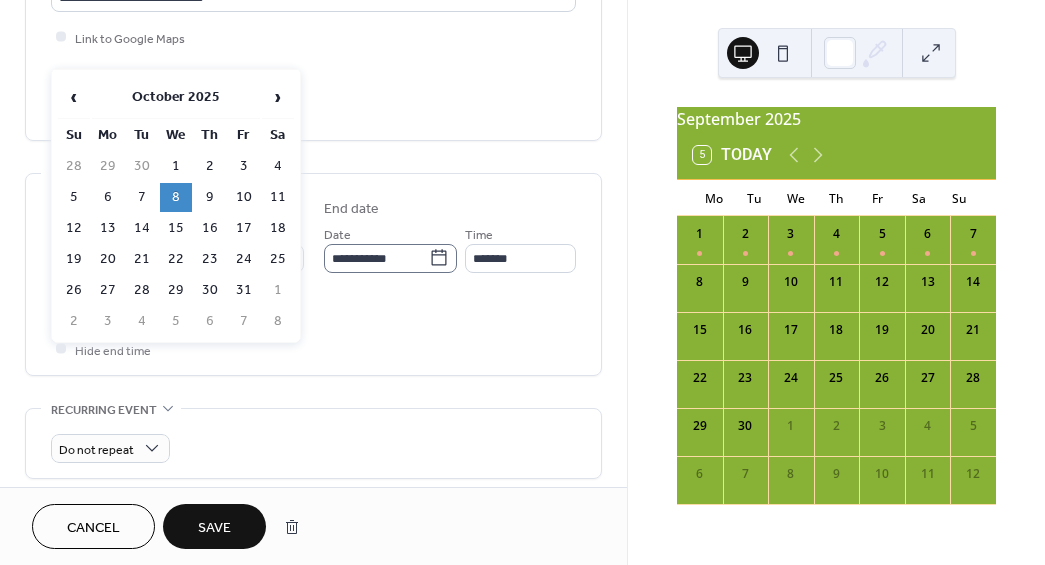 click 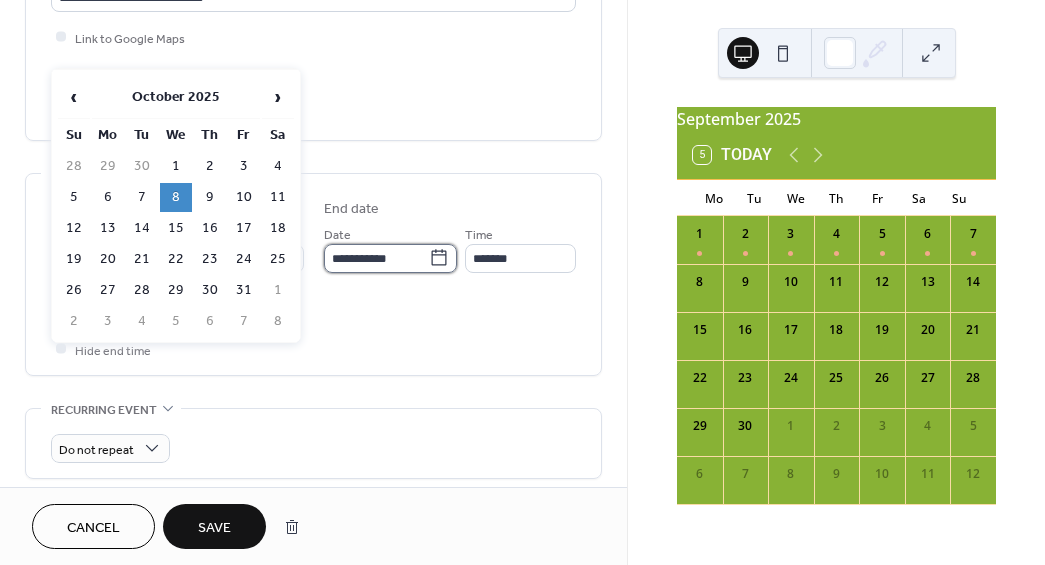 click on "**********" at bounding box center (376, 258) 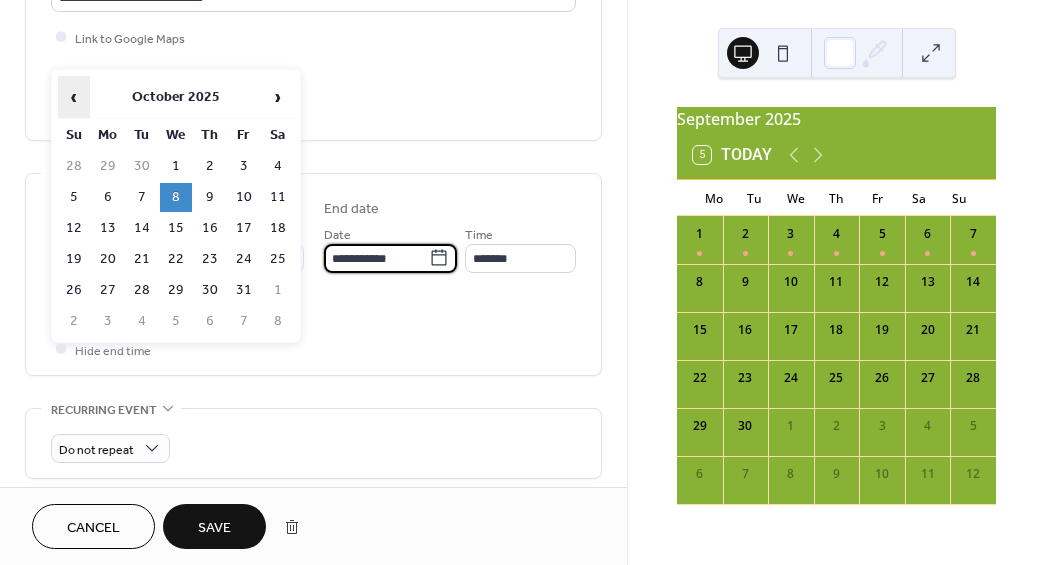 click on "‹" at bounding box center [74, 97] 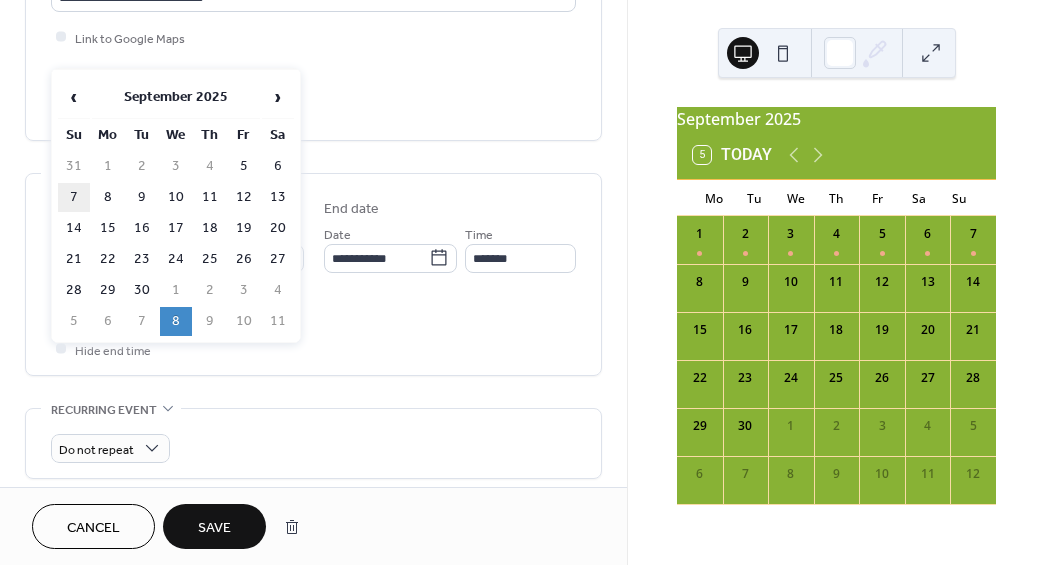 click on "7" at bounding box center [74, 197] 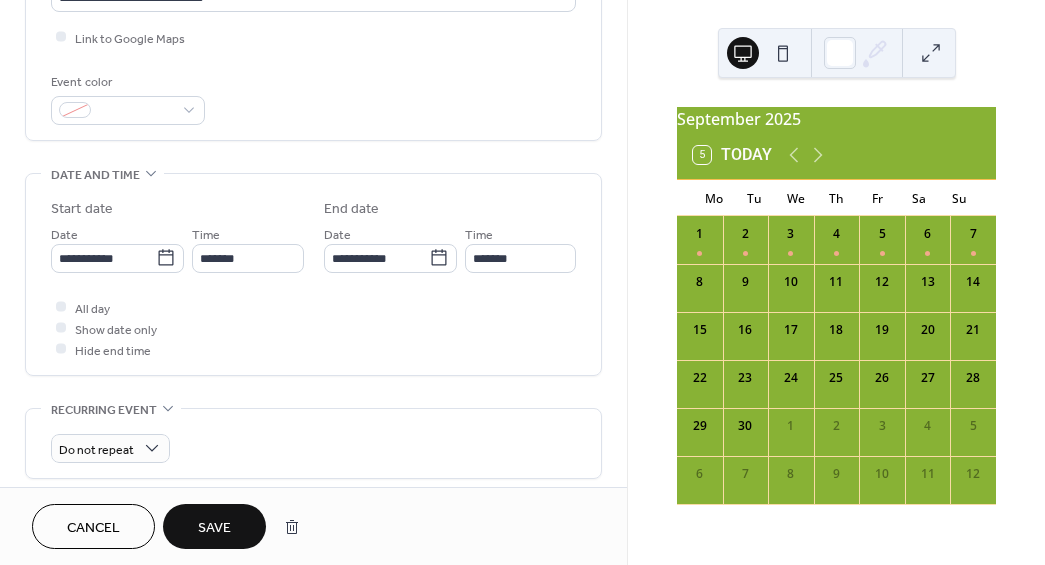 click on "Save" at bounding box center [214, 528] 